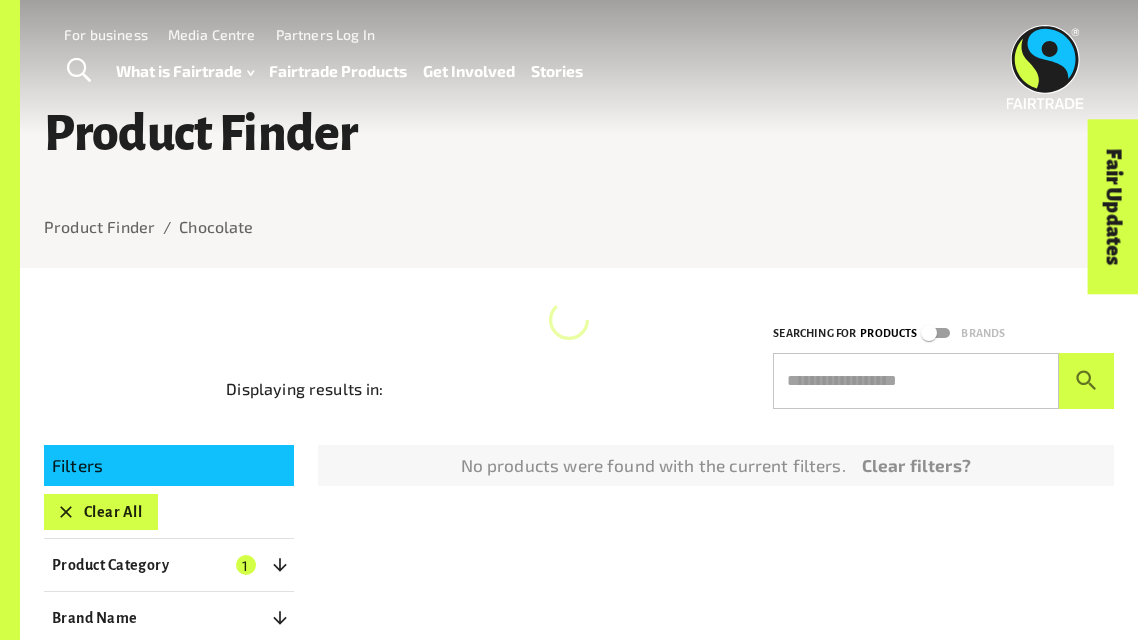 scroll, scrollTop: 0, scrollLeft: 0, axis: both 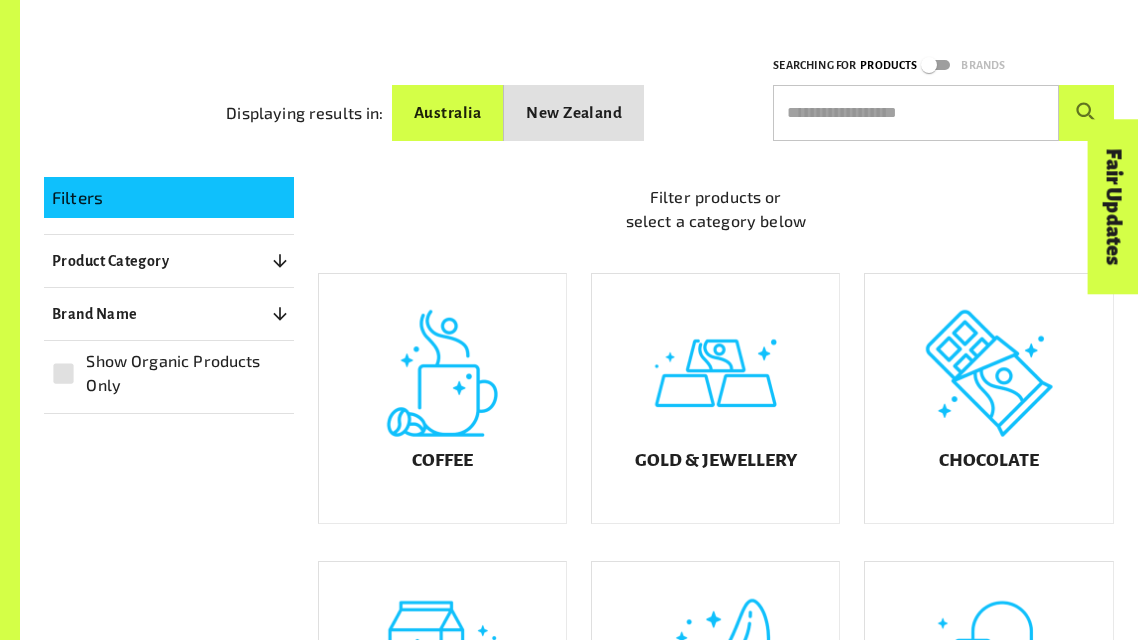 click on "New Zealand" at bounding box center (574, 113) 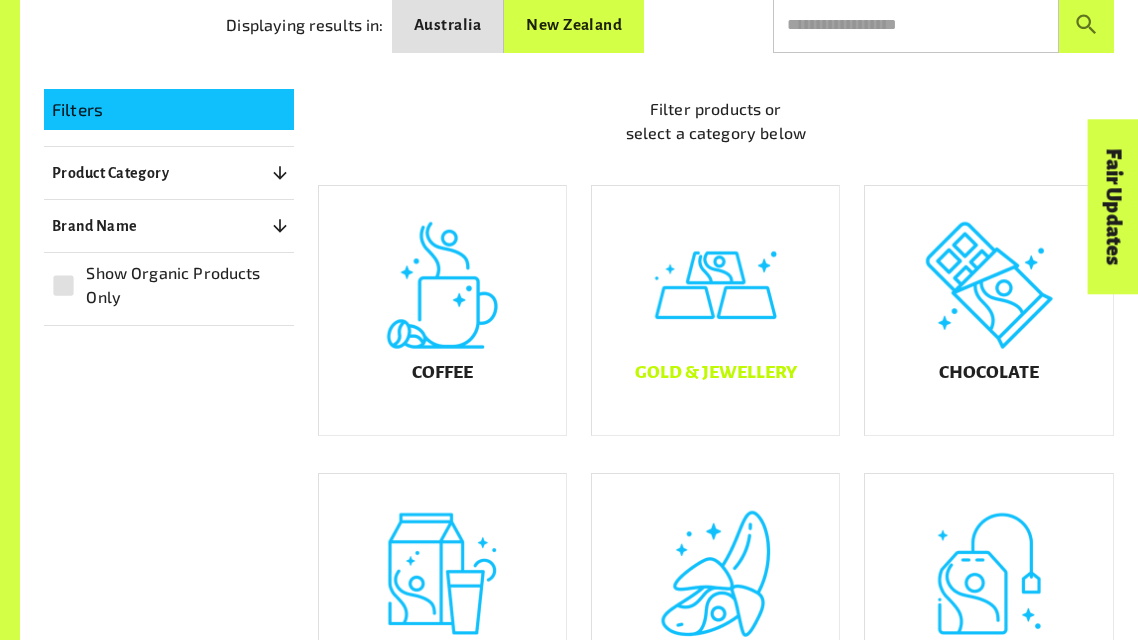 scroll, scrollTop: 357, scrollLeft: 0, axis: vertical 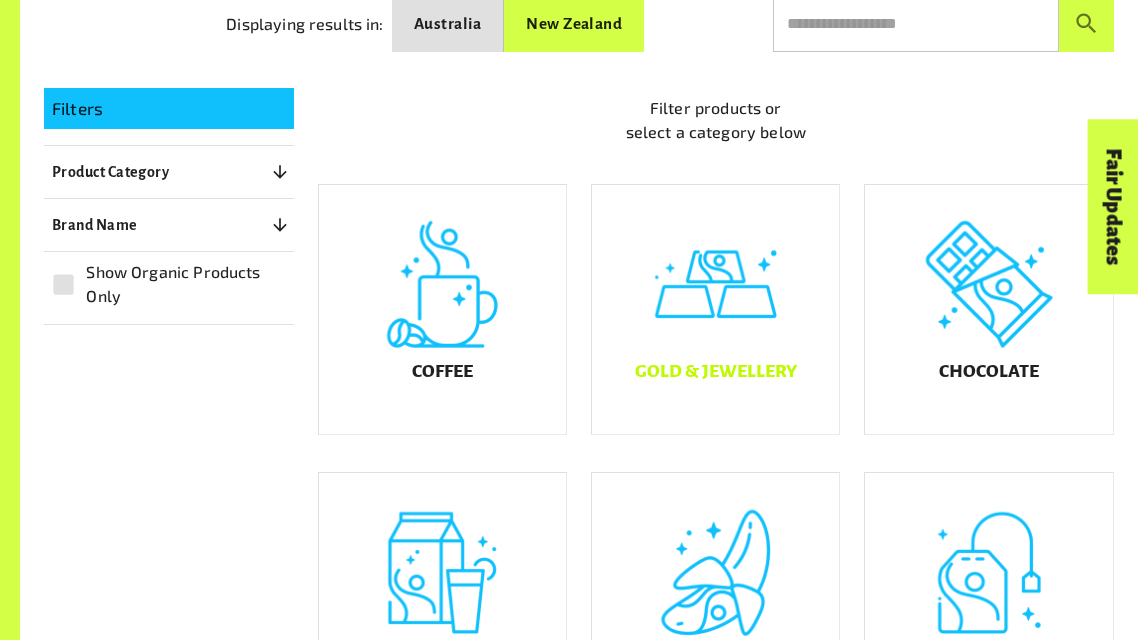 click on "Gold & Jewellery" at bounding box center [715, 309] 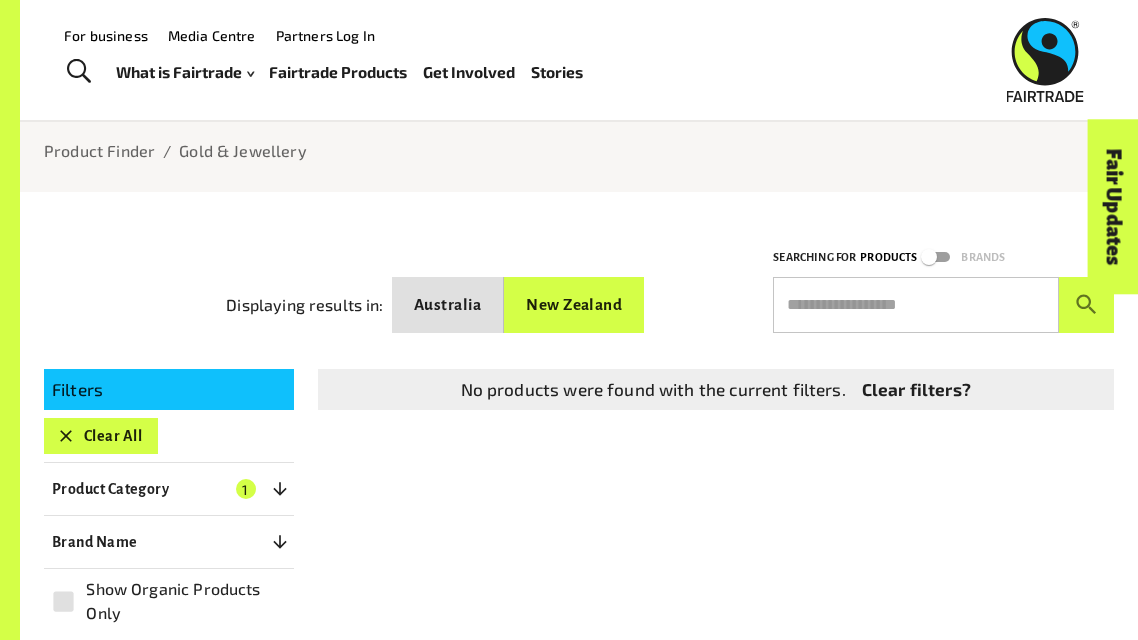 scroll, scrollTop: 74, scrollLeft: 0, axis: vertical 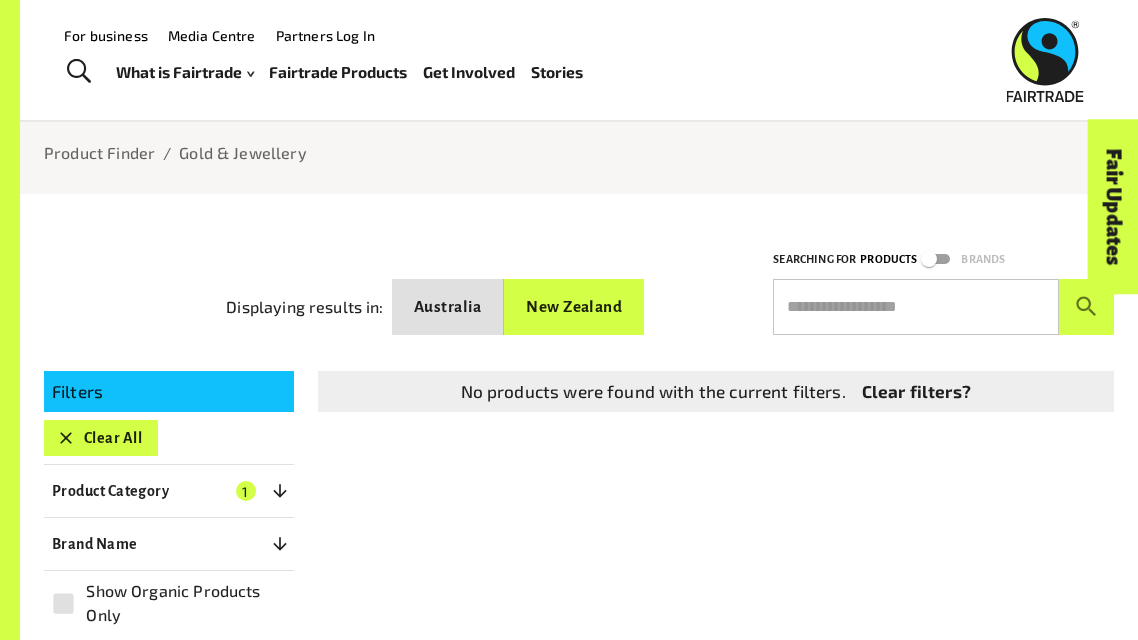 click on "Clear filters?" at bounding box center (916, 392) 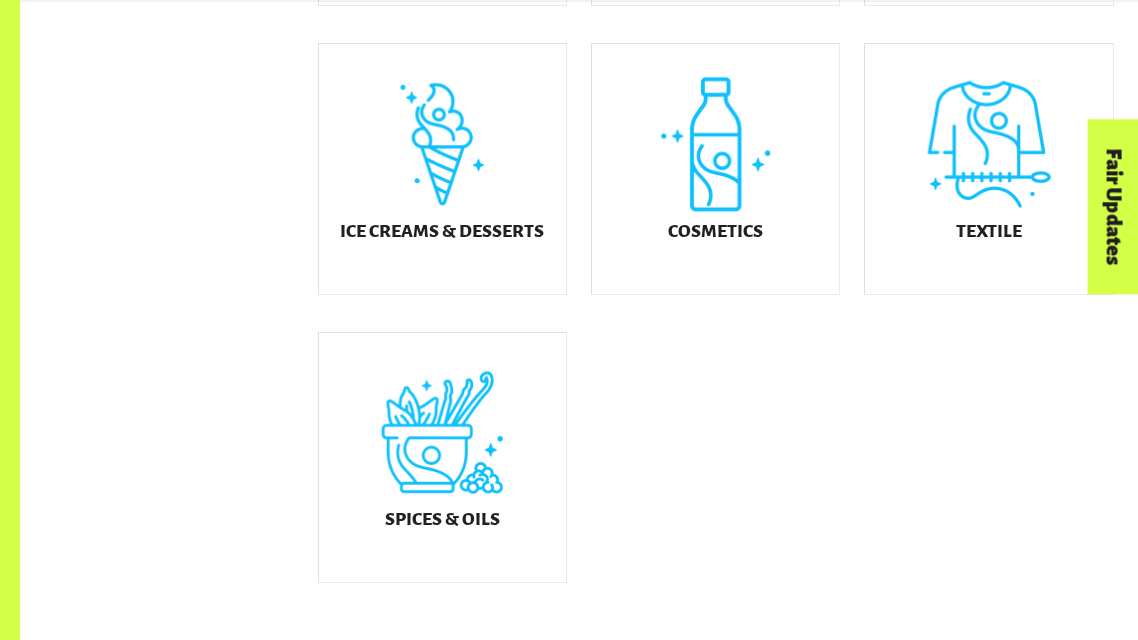 scroll, scrollTop: 1077, scrollLeft: 0, axis: vertical 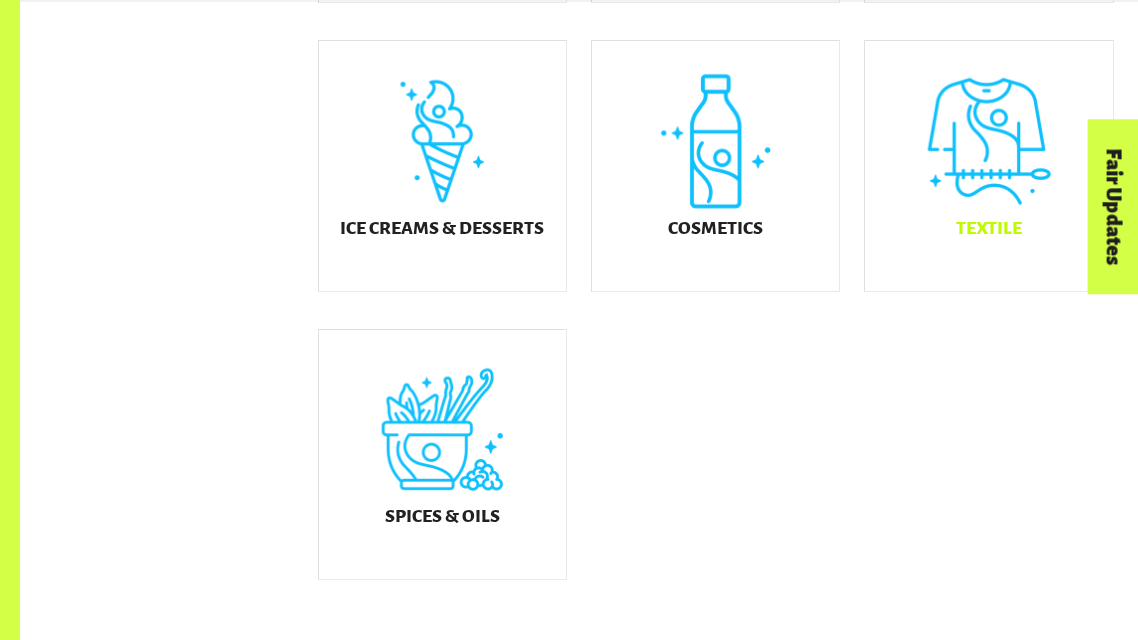 click on "Textile" at bounding box center [988, 165] 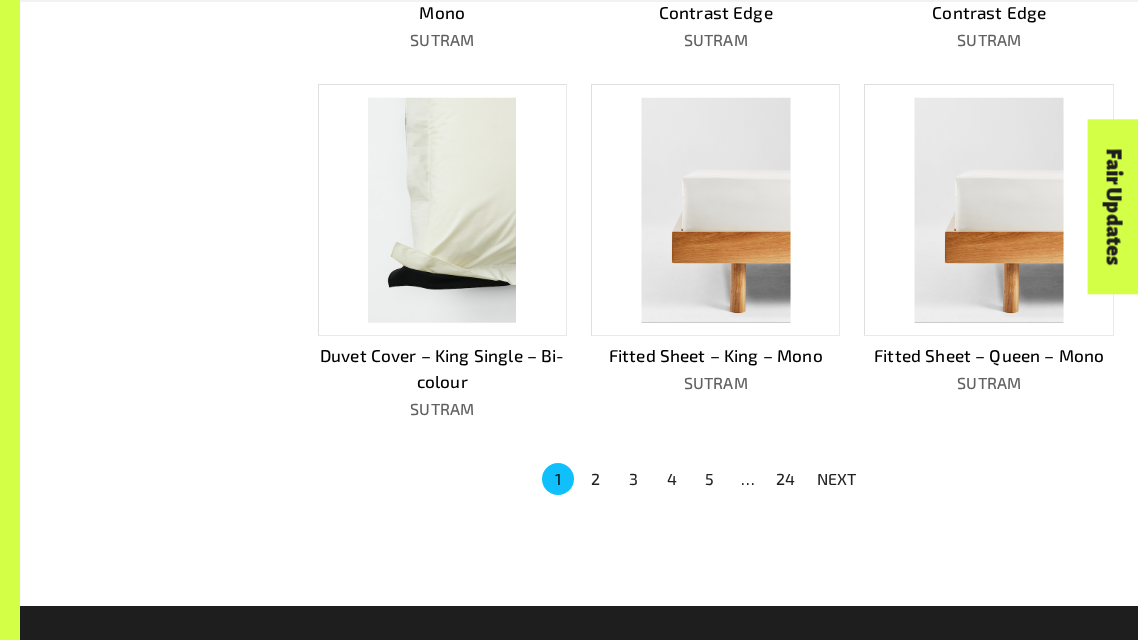 scroll, scrollTop: 1239, scrollLeft: 0, axis: vertical 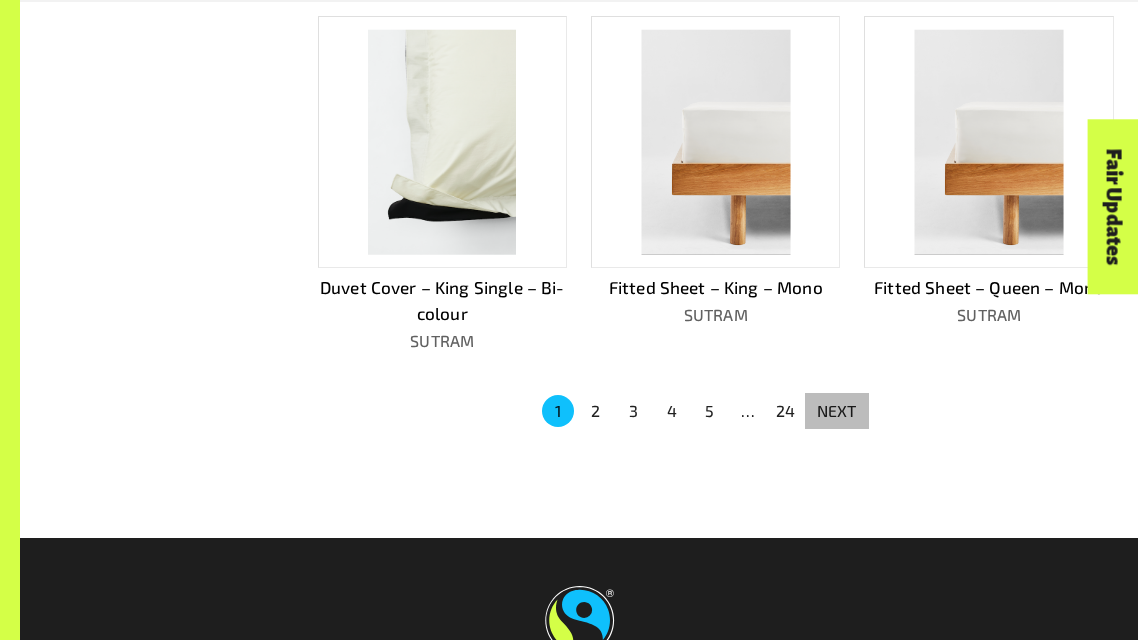click on "NEXT" at bounding box center (837, 411) 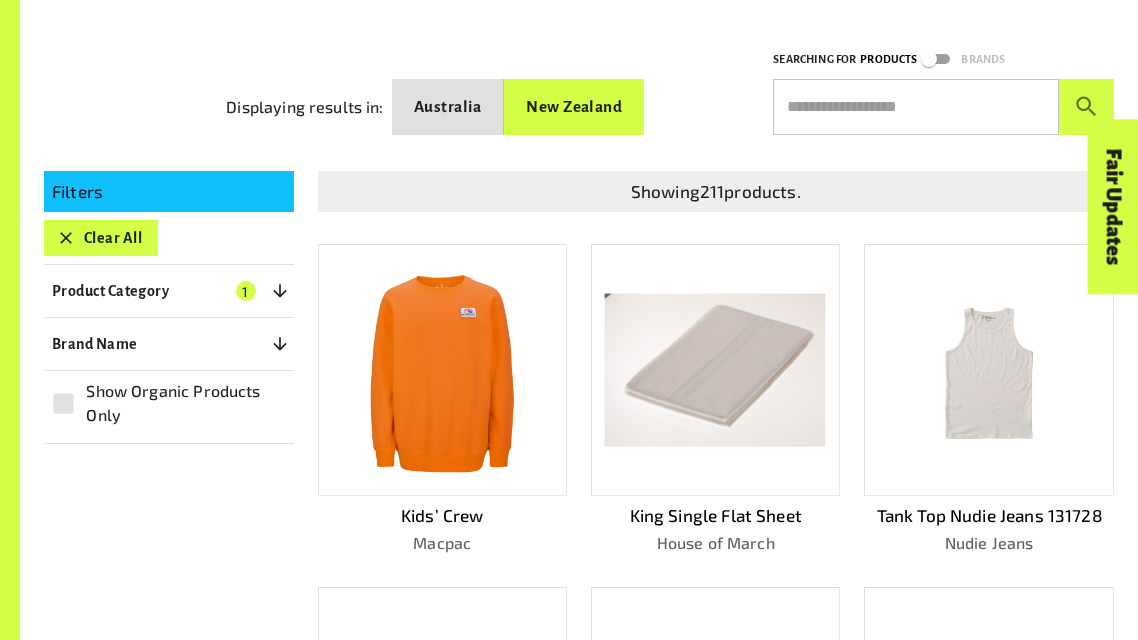 scroll, scrollTop: 1422, scrollLeft: 0, axis: vertical 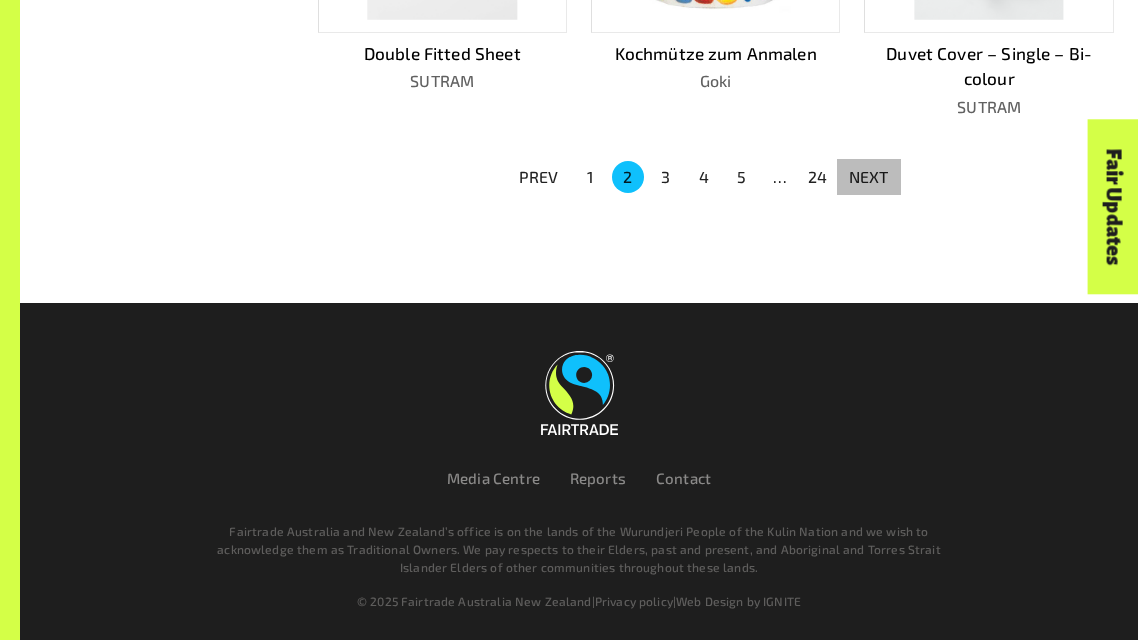 click on "NEXT" at bounding box center (869, 177) 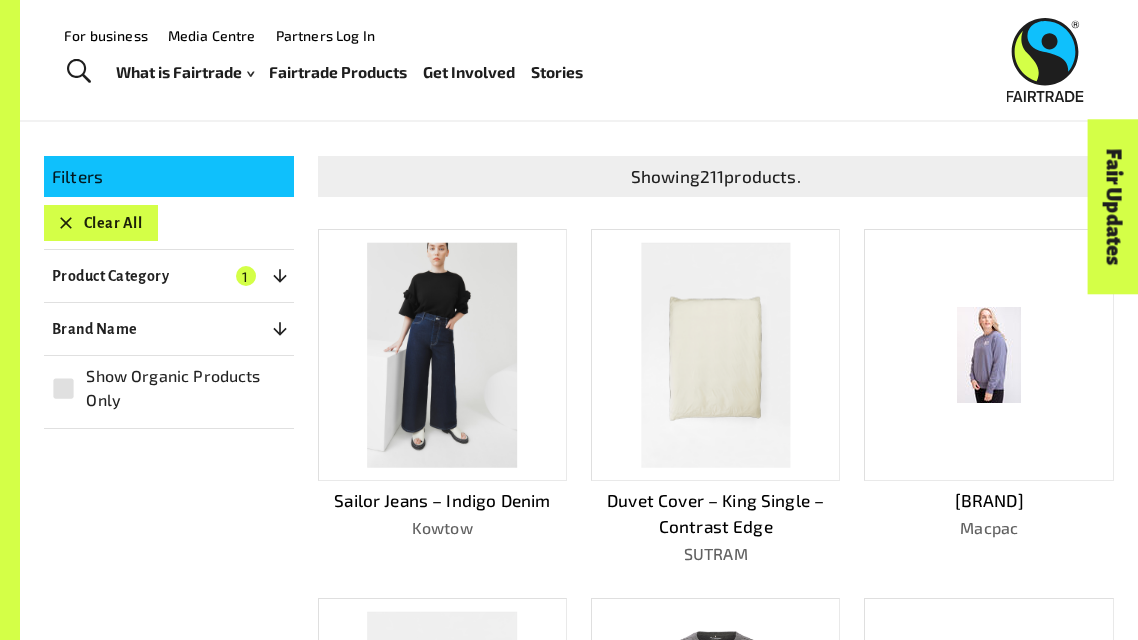 scroll, scrollTop: 282, scrollLeft: 0, axis: vertical 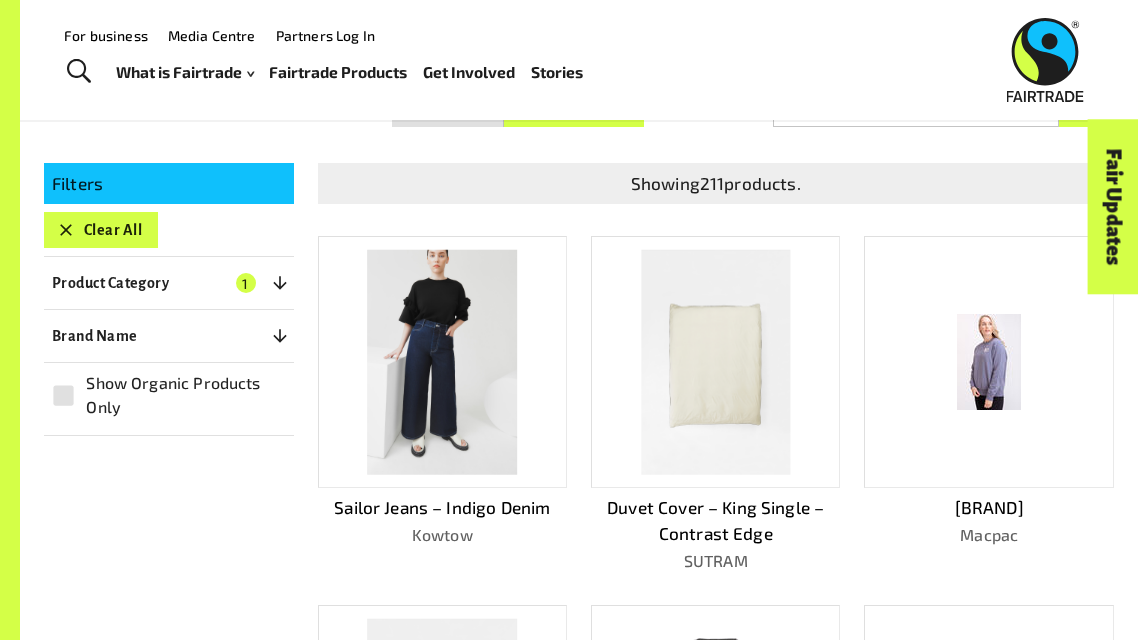 click on "Sailor Jeans – Indigo Denim Kowtow" at bounding box center (442, 404) 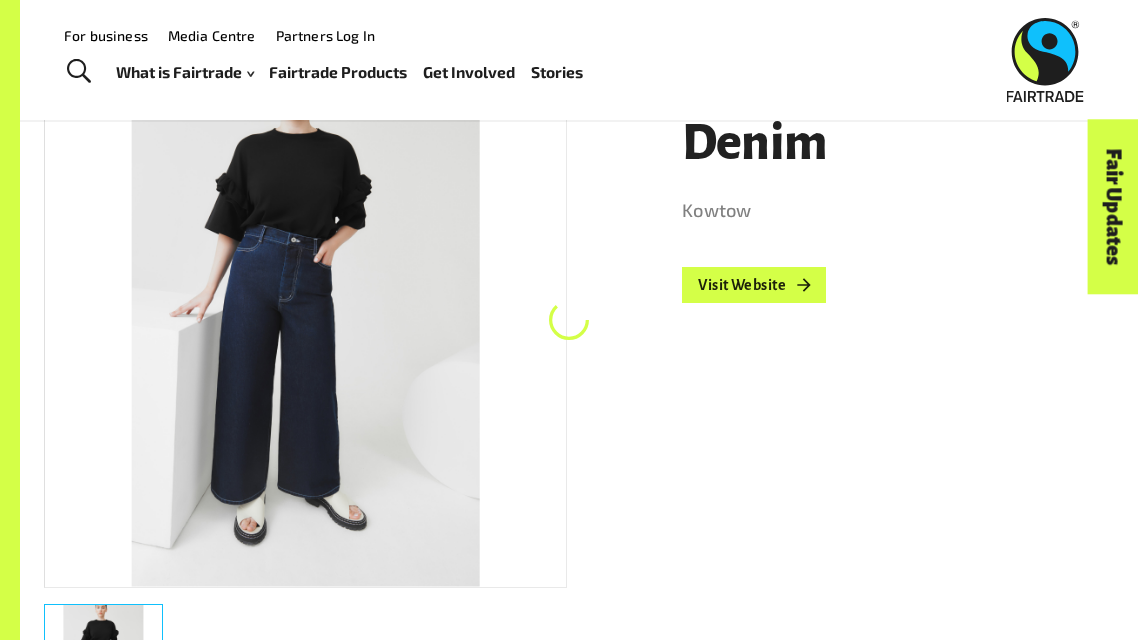 scroll, scrollTop: 268, scrollLeft: 0, axis: vertical 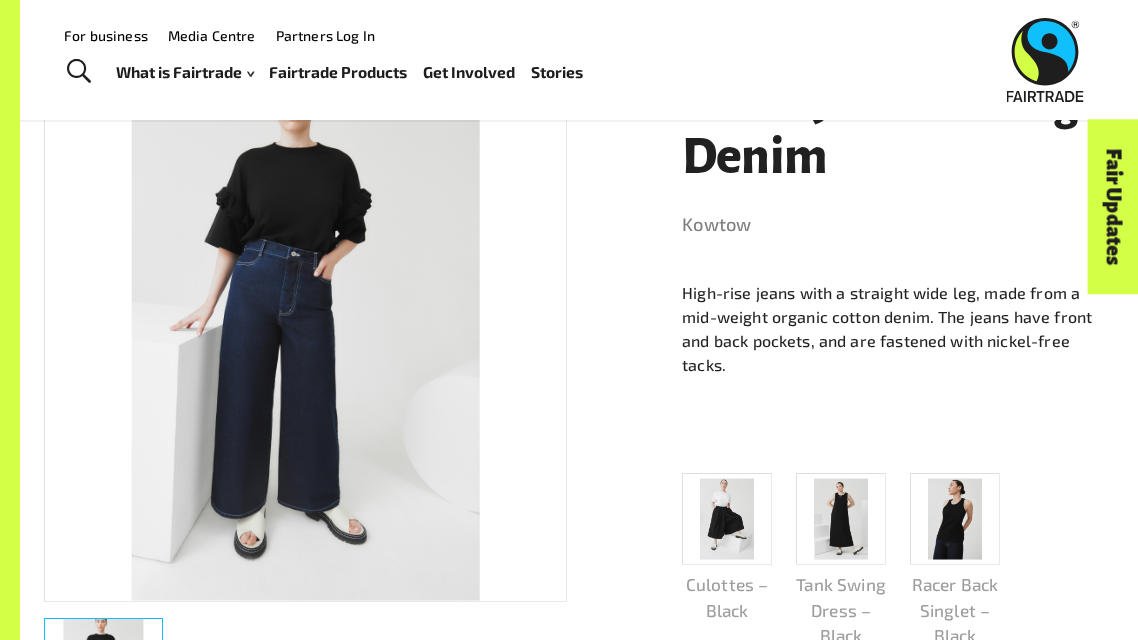 click at bounding box center (841, 518) 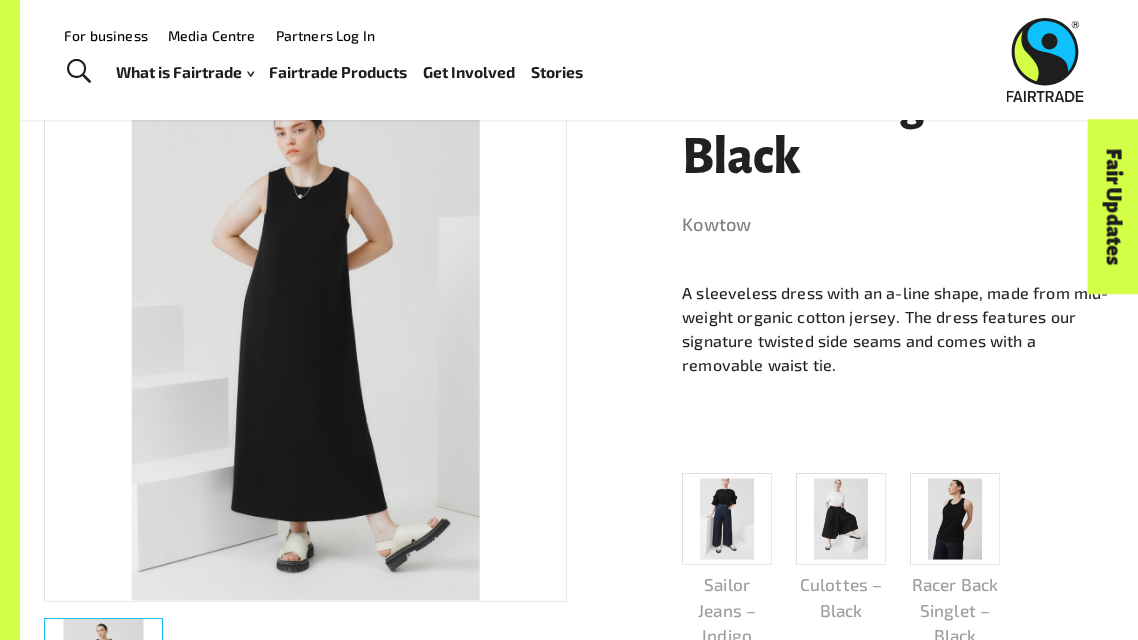 click at bounding box center (955, 518) 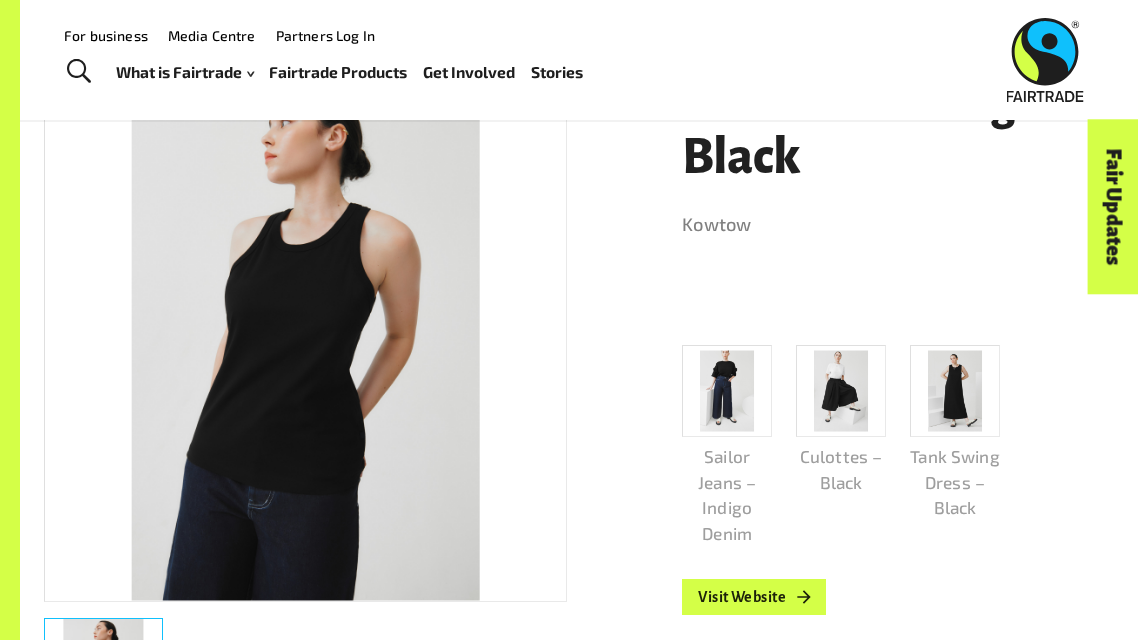 click on "Sailor Jeans – Indigo Denim" at bounding box center [715, 430] 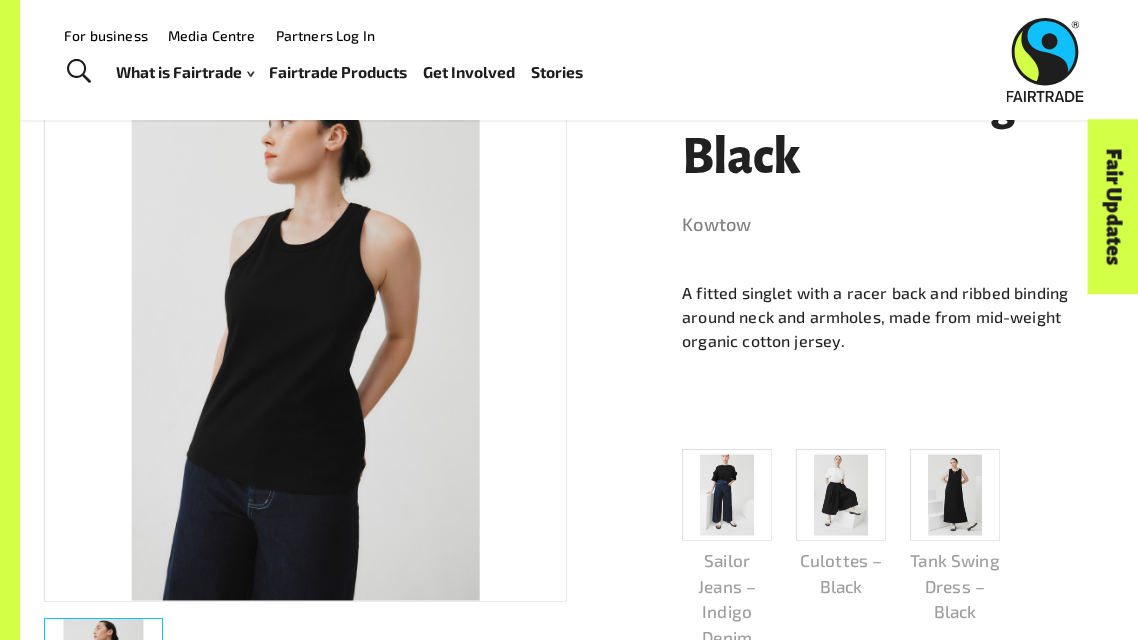 click at bounding box center [727, 494] 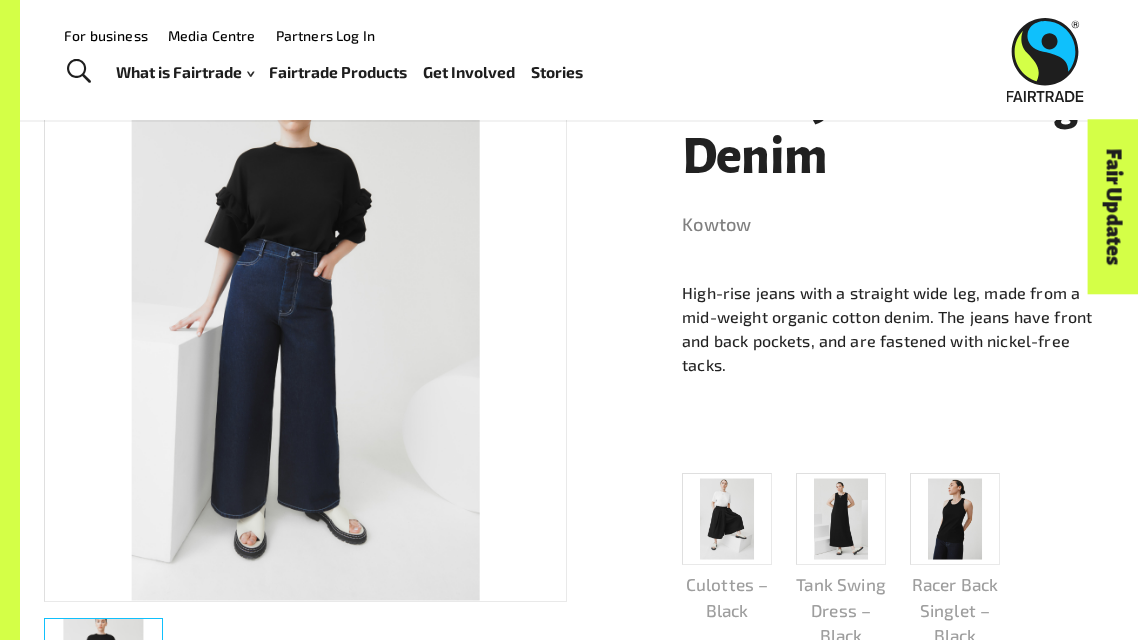 click at bounding box center (727, 519) 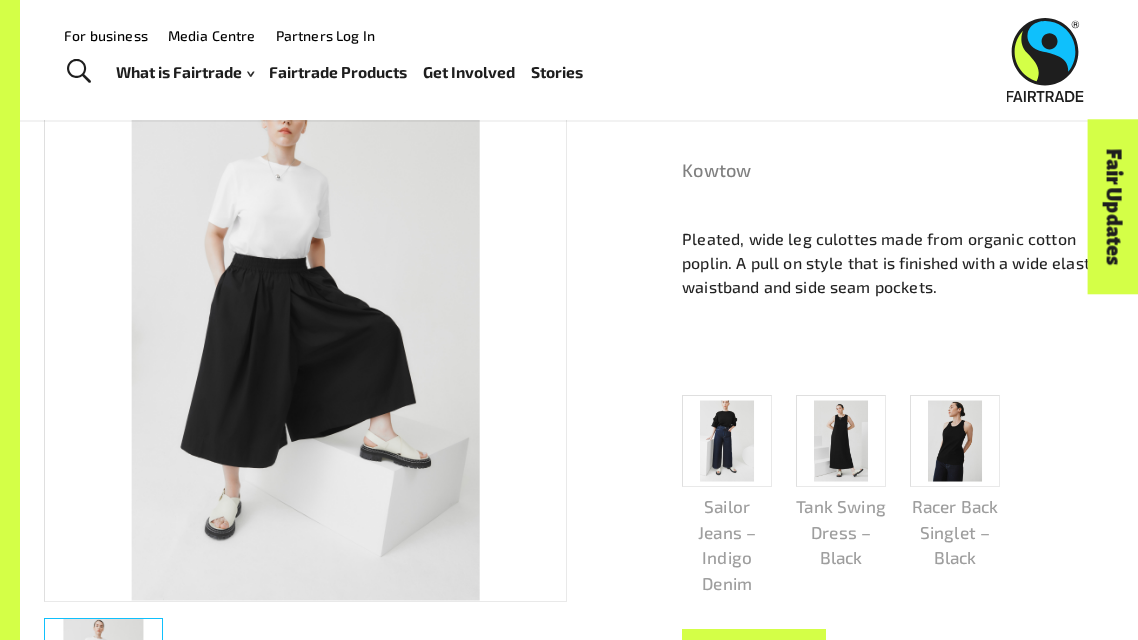 click at bounding box center [727, 440] 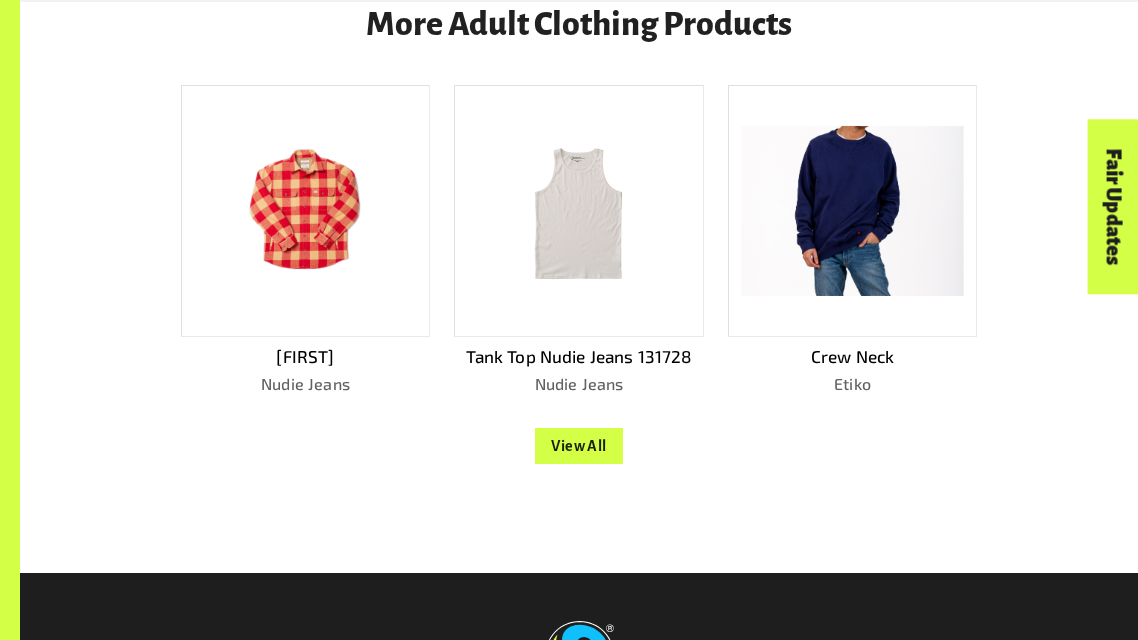 scroll, scrollTop: 1652, scrollLeft: 0, axis: vertical 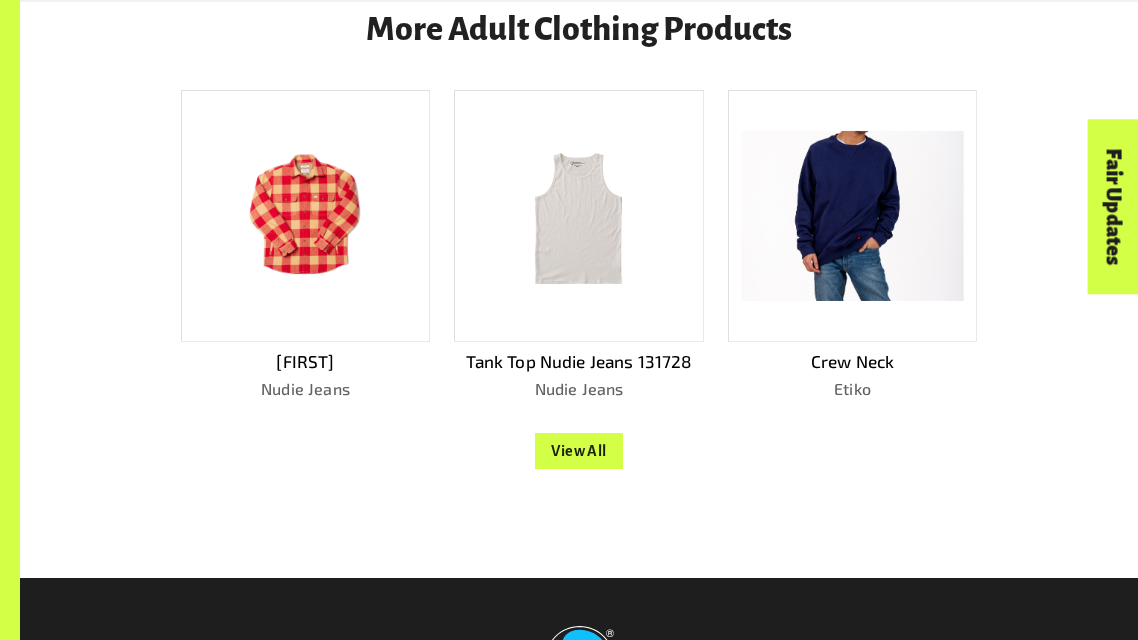click on "View All" at bounding box center [579, 451] 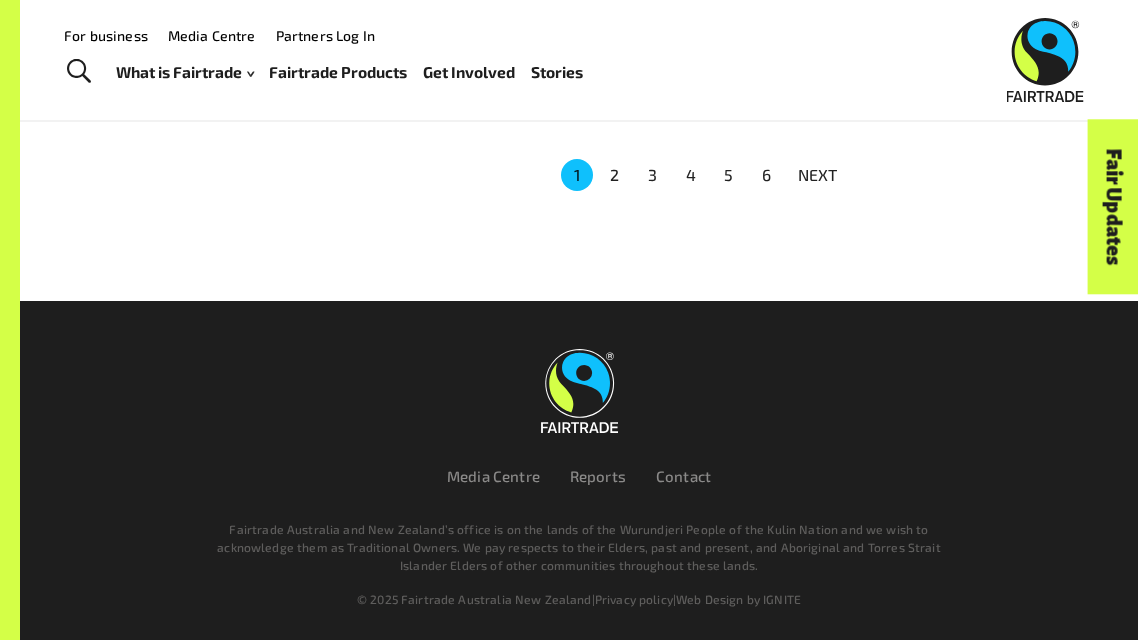 scroll, scrollTop: 1397, scrollLeft: 0, axis: vertical 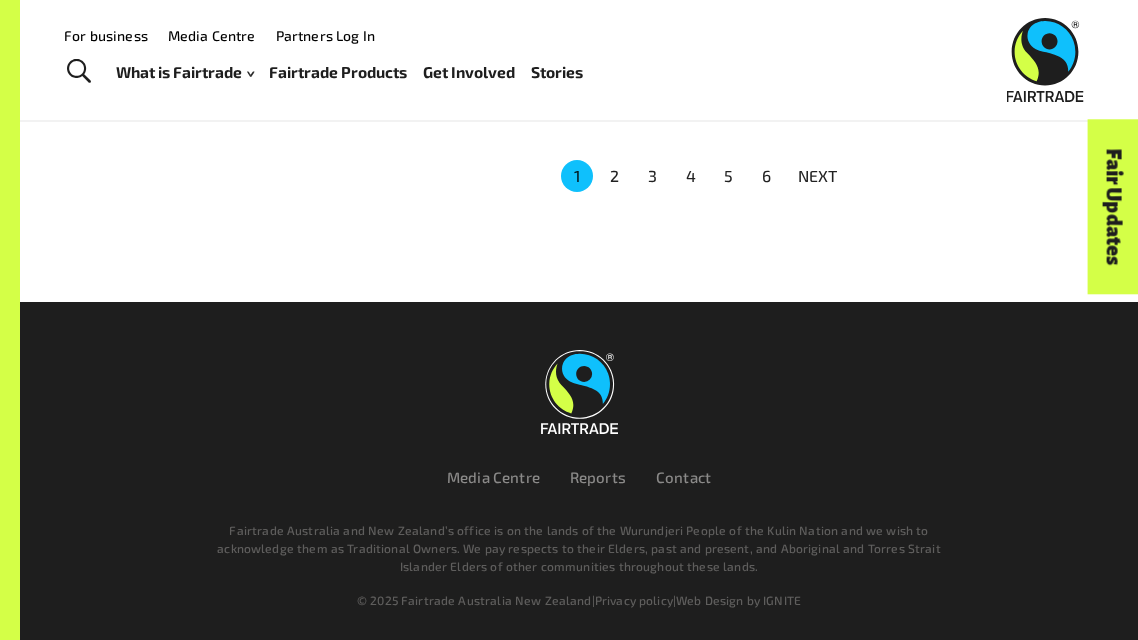 click on "4" at bounding box center [691, 176] 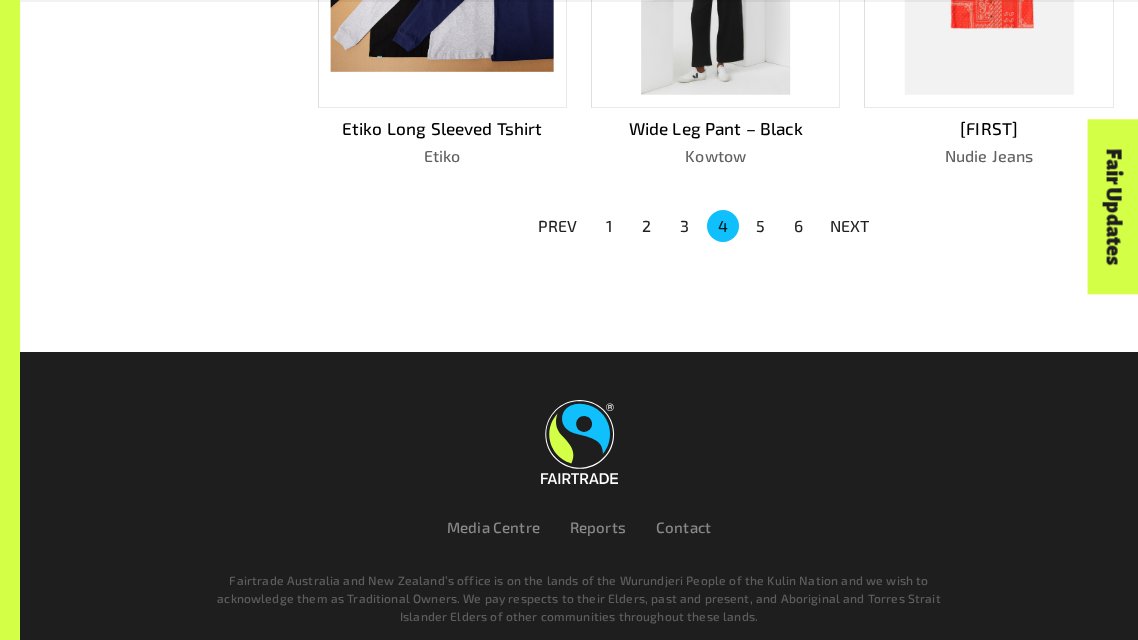 scroll, scrollTop: 1343, scrollLeft: 0, axis: vertical 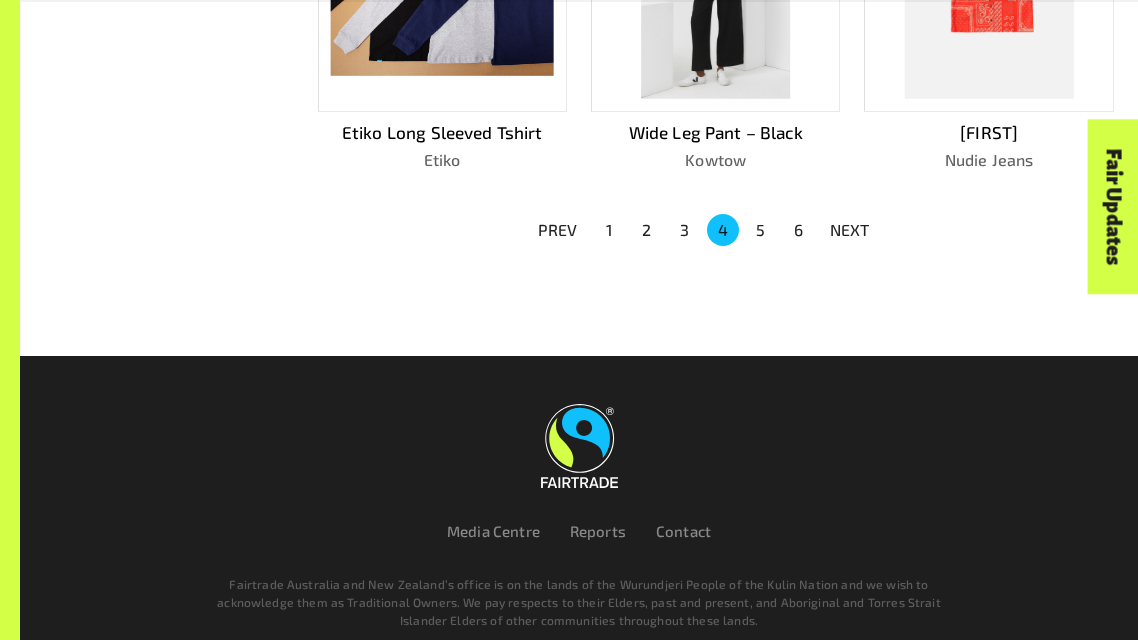 click on "5" at bounding box center [761, 230] 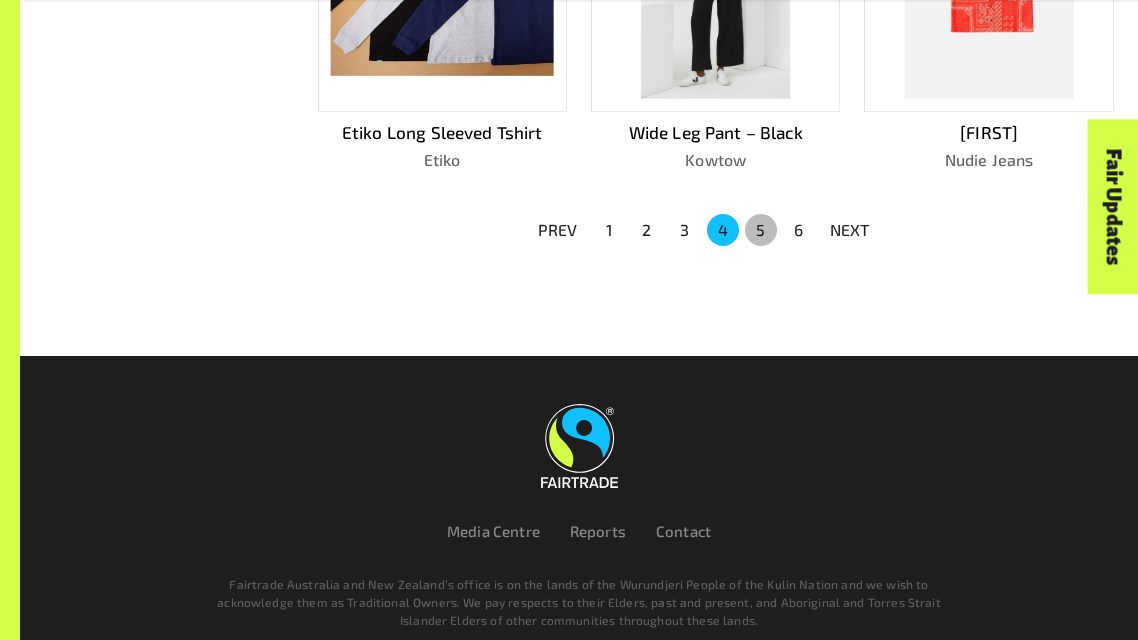 click on "5" at bounding box center [761, 230] 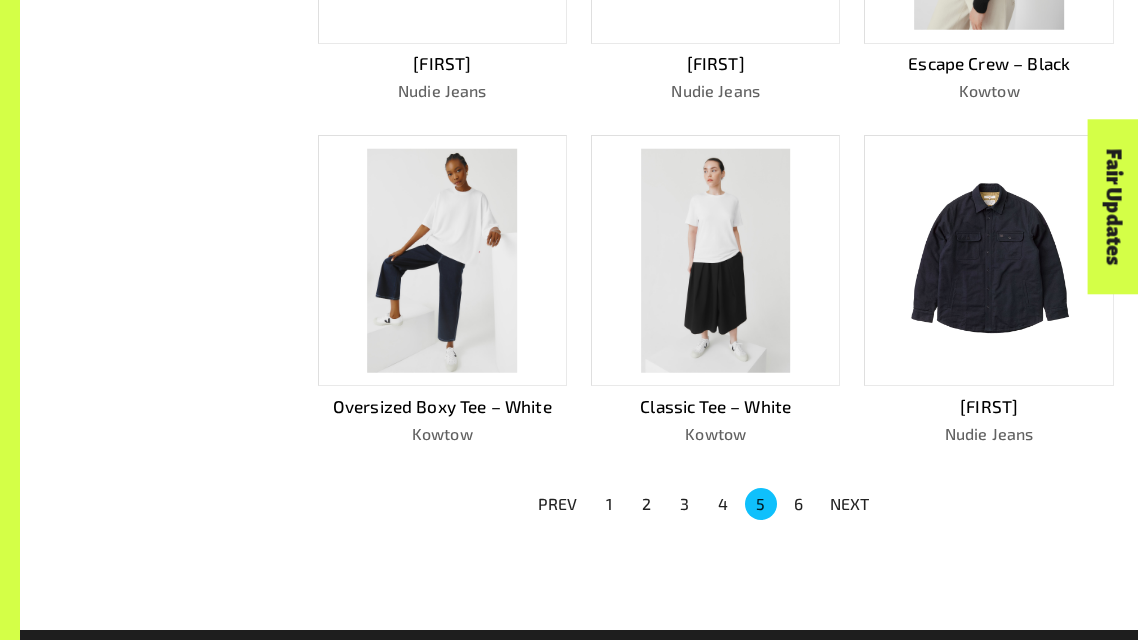scroll, scrollTop: 1071, scrollLeft: 0, axis: vertical 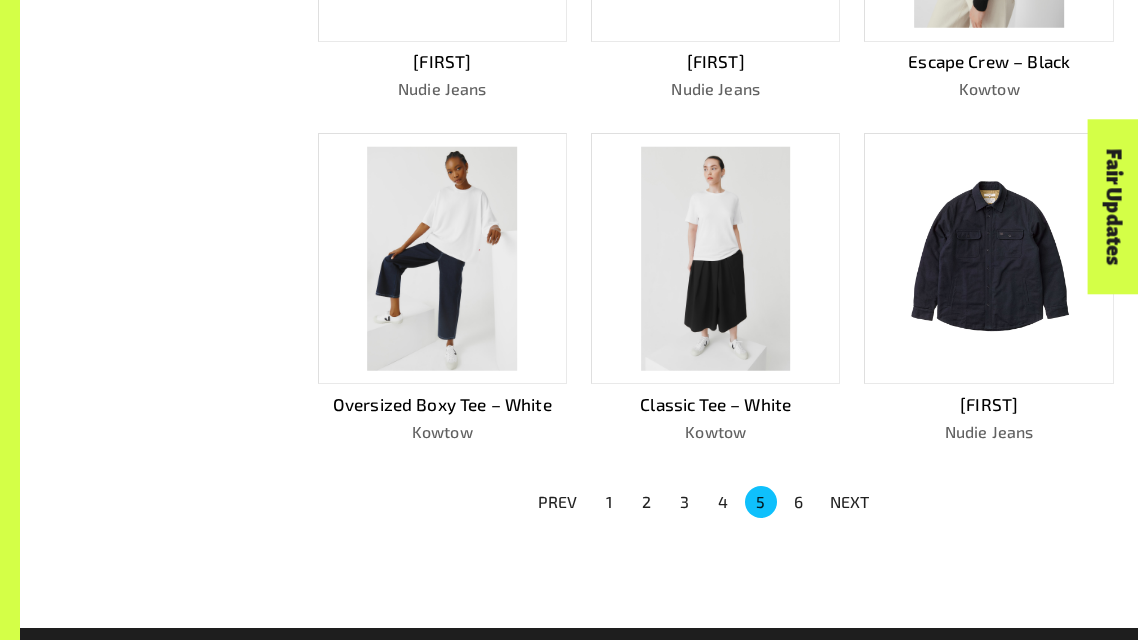 click on "6" at bounding box center [799, 502] 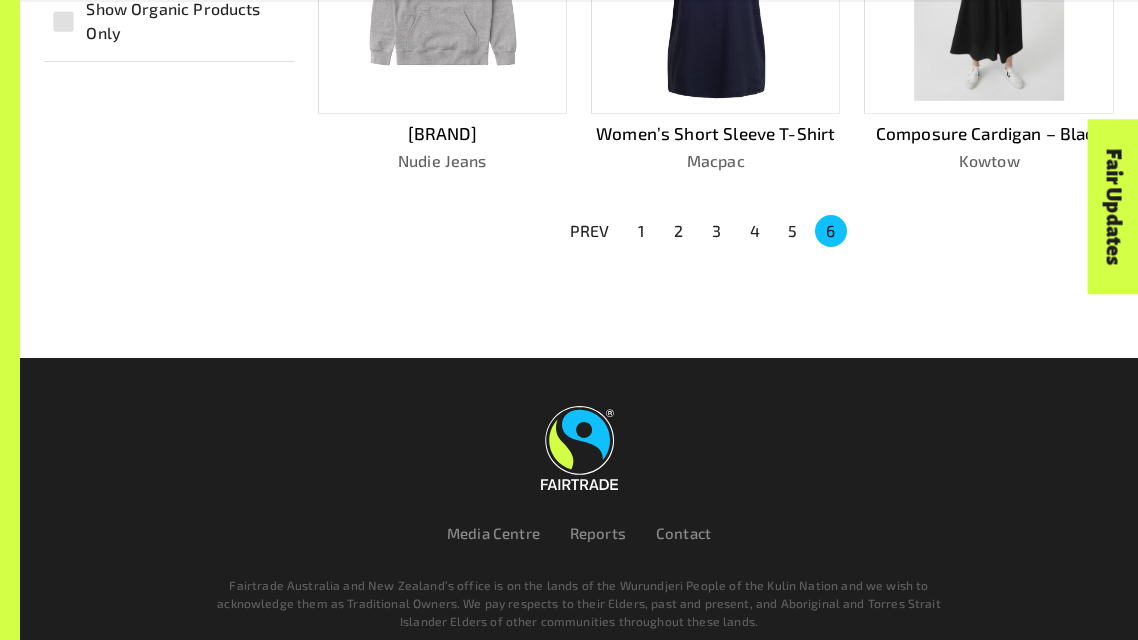 scroll, scrollTop: 0, scrollLeft: 0, axis: both 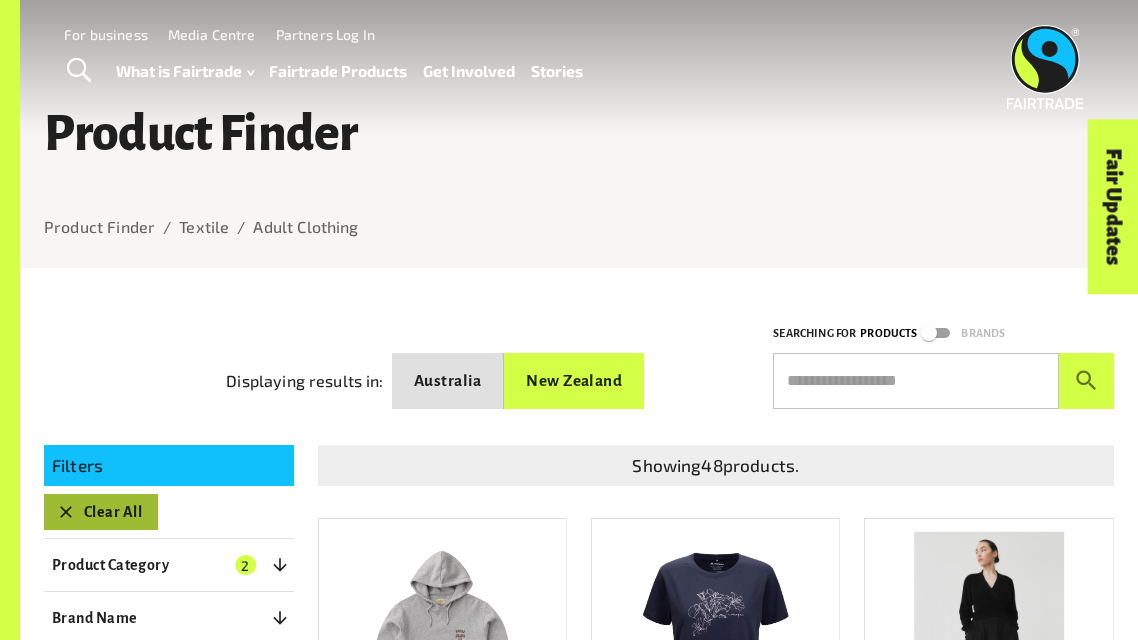 click on "Clear All" at bounding box center (101, 512) 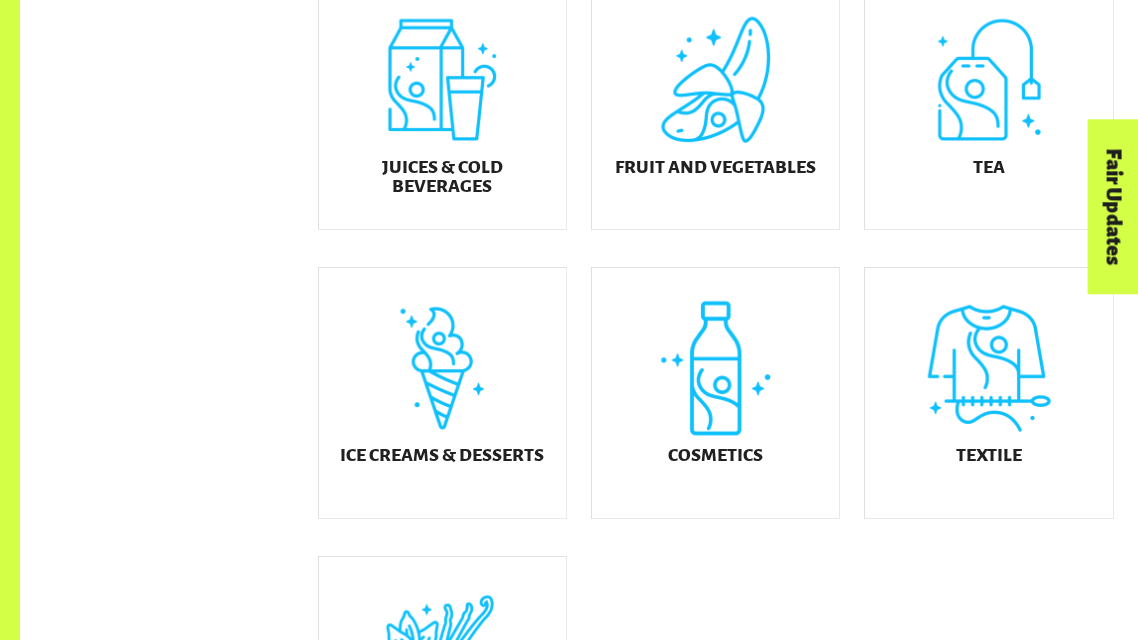 scroll, scrollTop: 855, scrollLeft: 0, axis: vertical 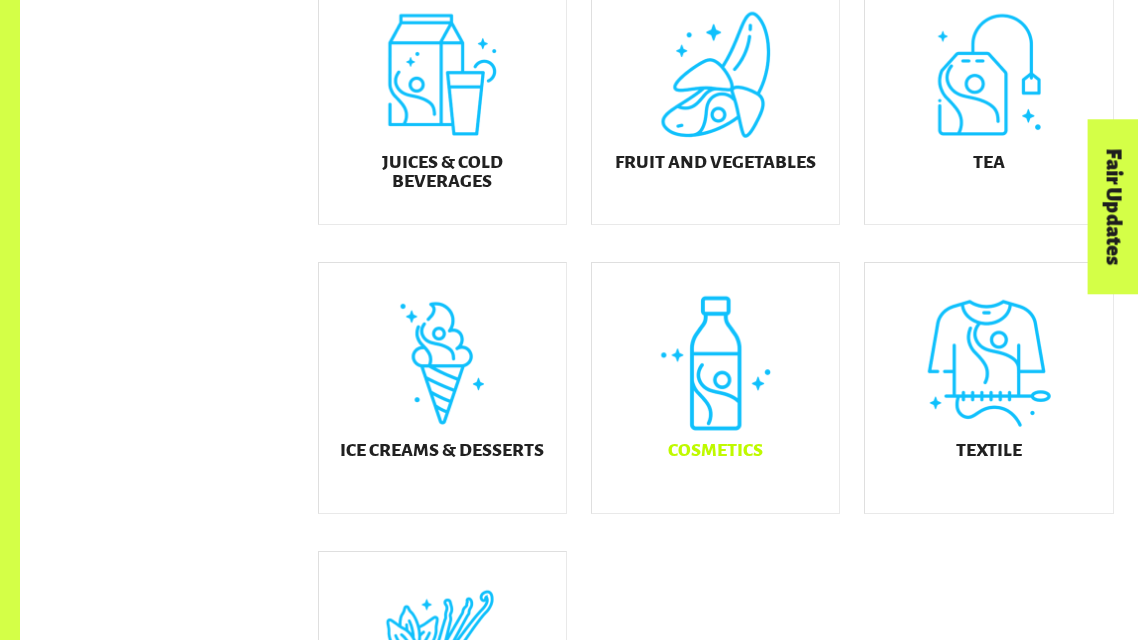click on "Cosmetics" at bounding box center [715, 451] 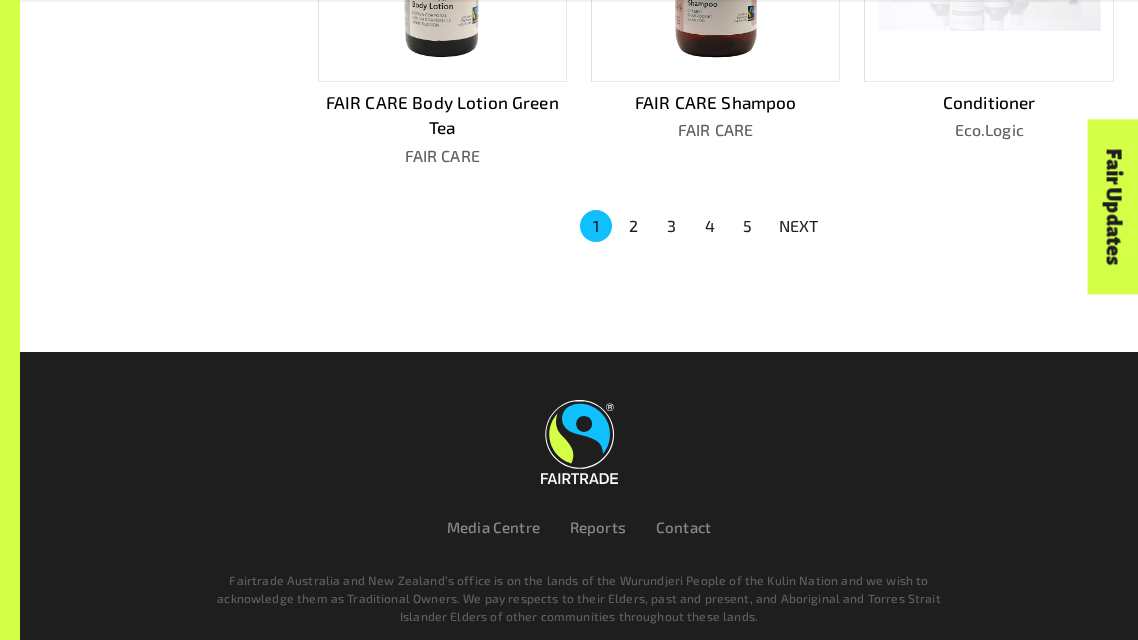 scroll, scrollTop: 1377, scrollLeft: 0, axis: vertical 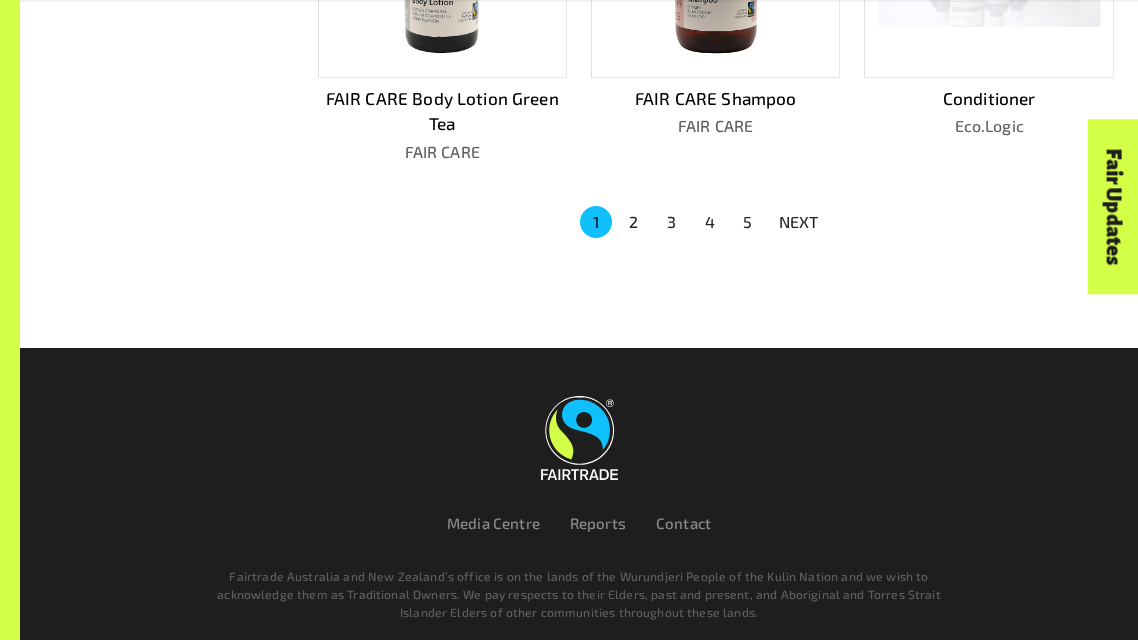 click on "NEXT" at bounding box center [799, 222] 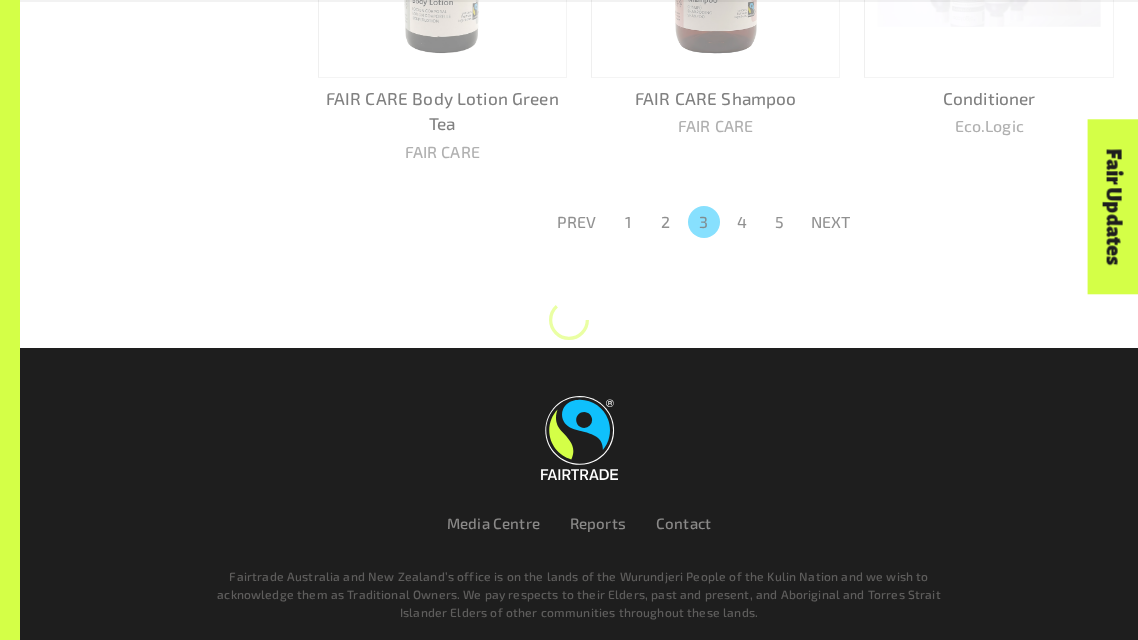 click on "NEXT" at bounding box center (831, 222) 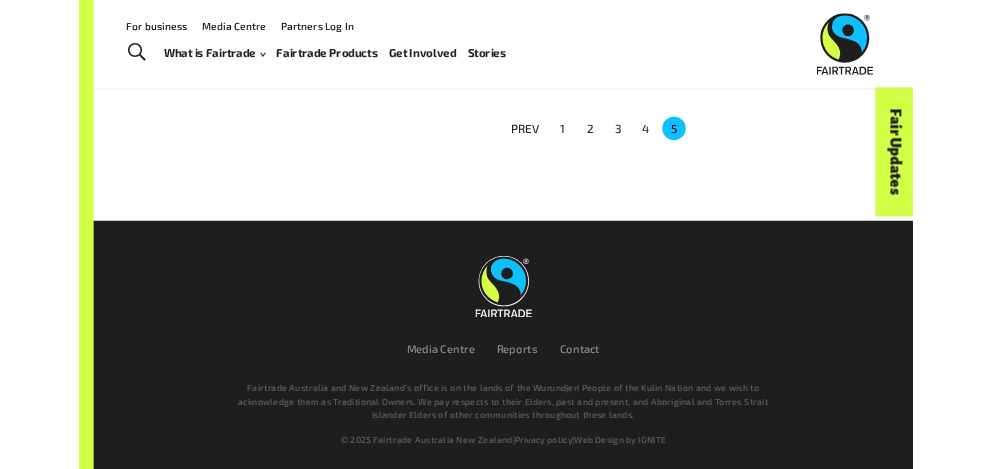 scroll, scrollTop: 1009, scrollLeft: 0, axis: vertical 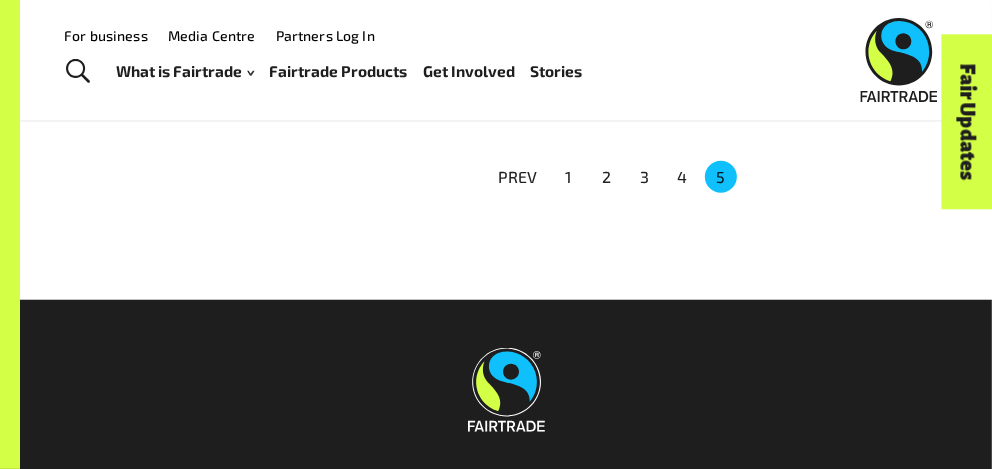 click at bounding box center [506, 267] 